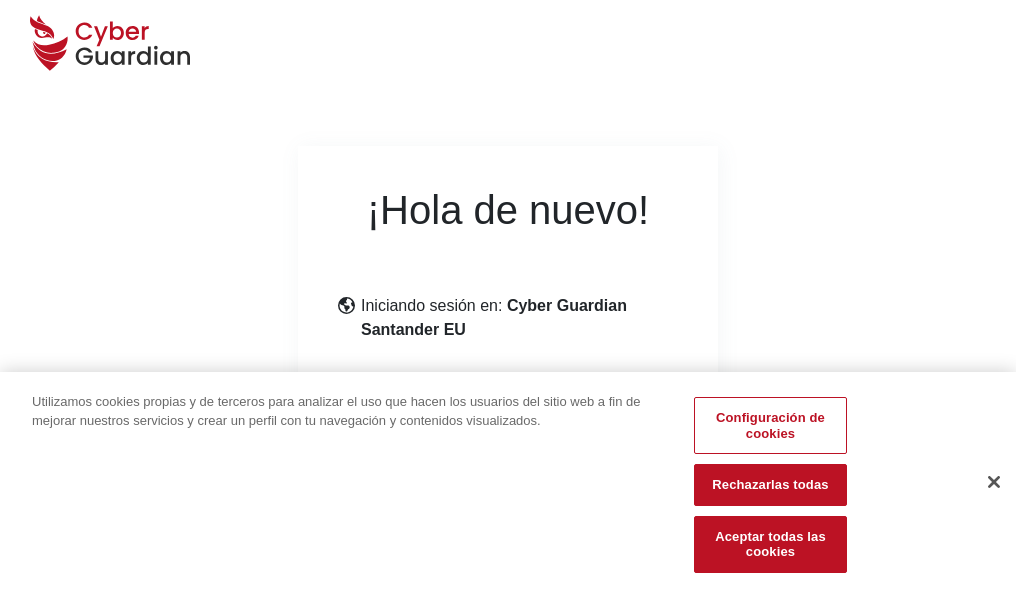scroll, scrollTop: 245, scrollLeft: 0, axis: vertical 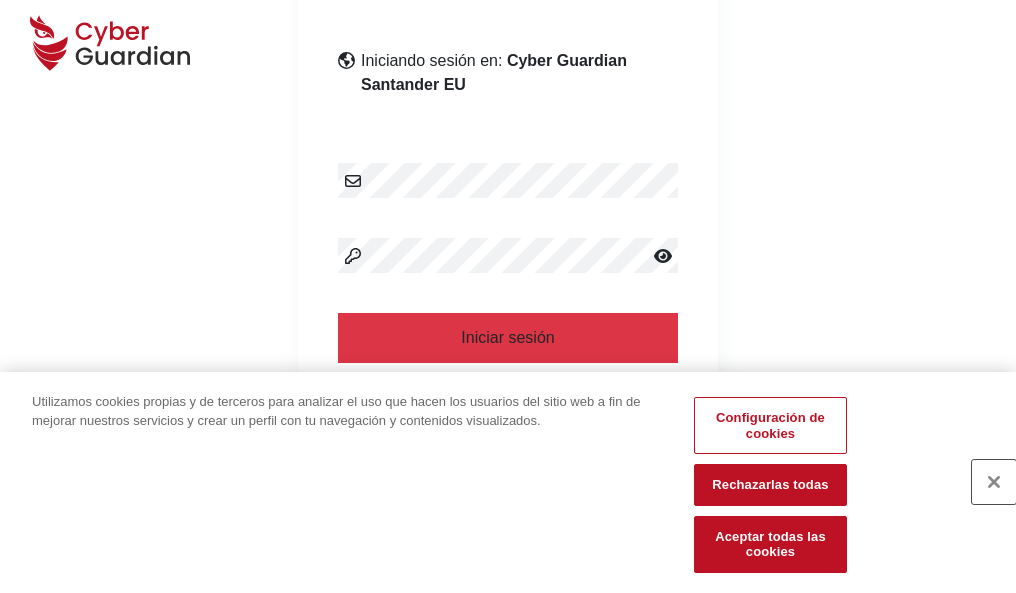 click at bounding box center [994, 482] 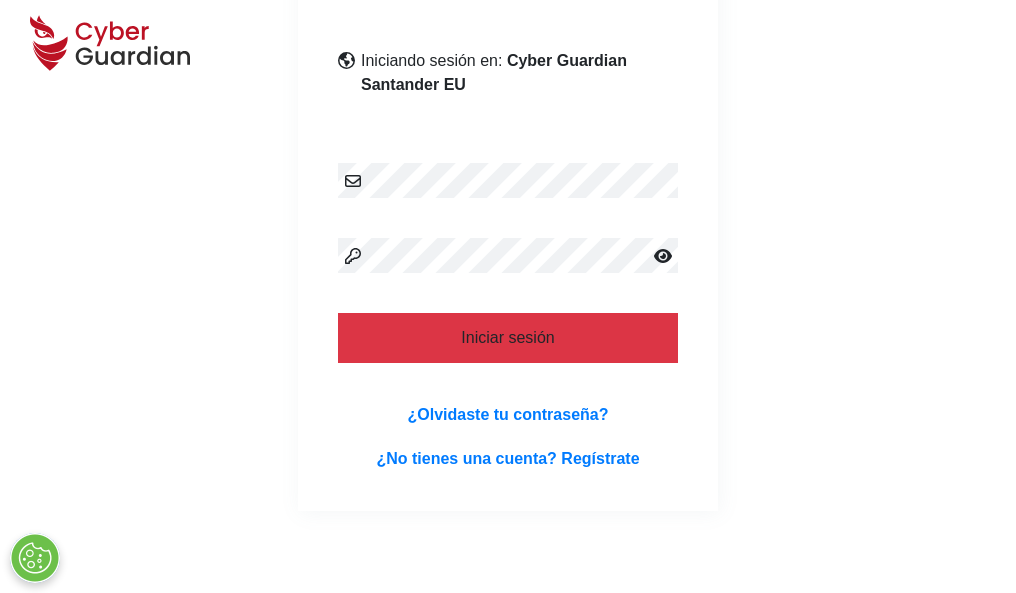 scroll, scrollTop: 389, scrollLeft: 0, axis: vertical 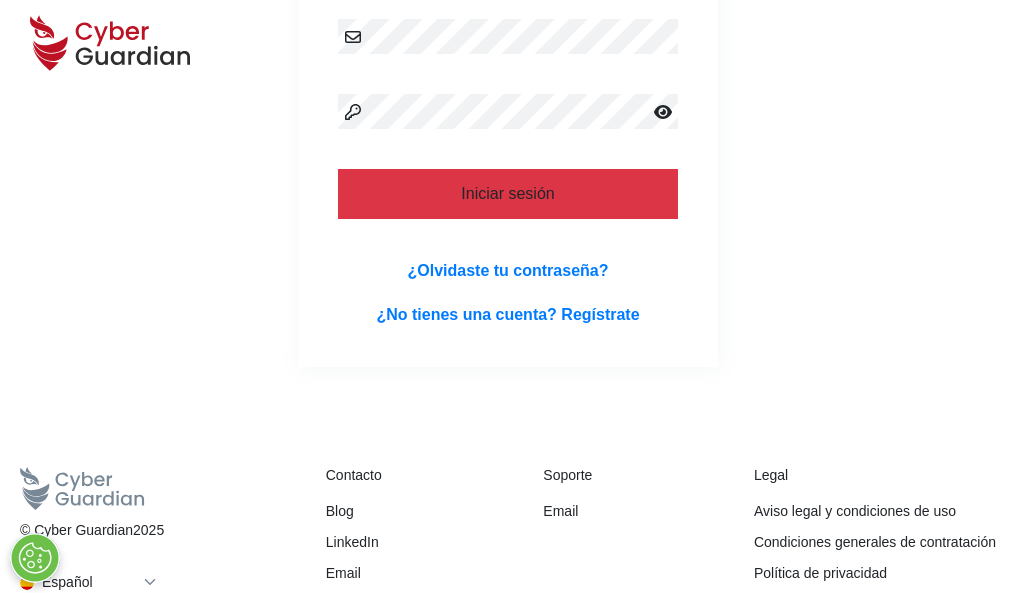 type 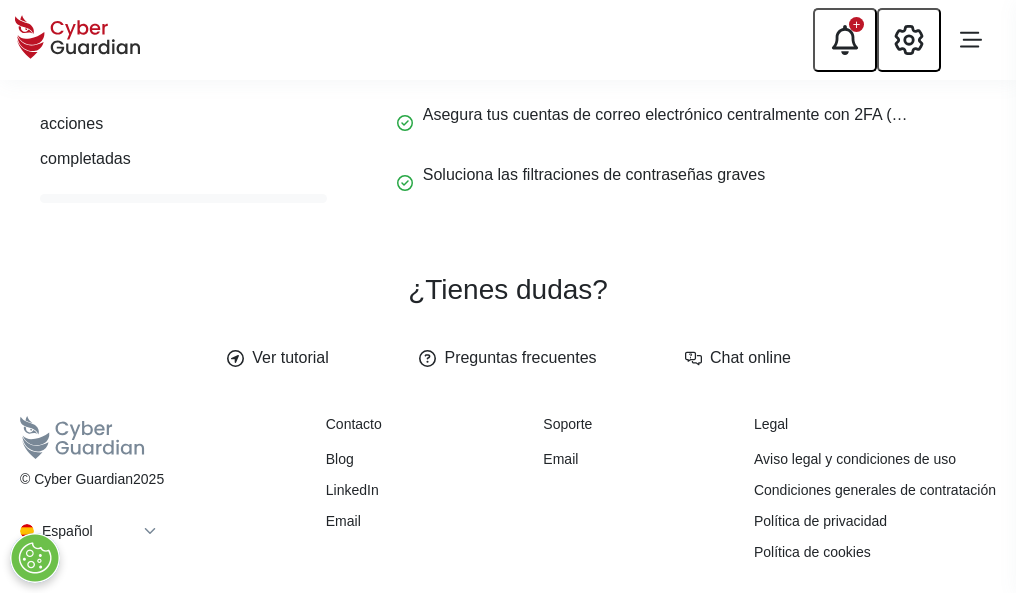 scroll, scrollTop: 0, scrollLeft: 0, axis: both 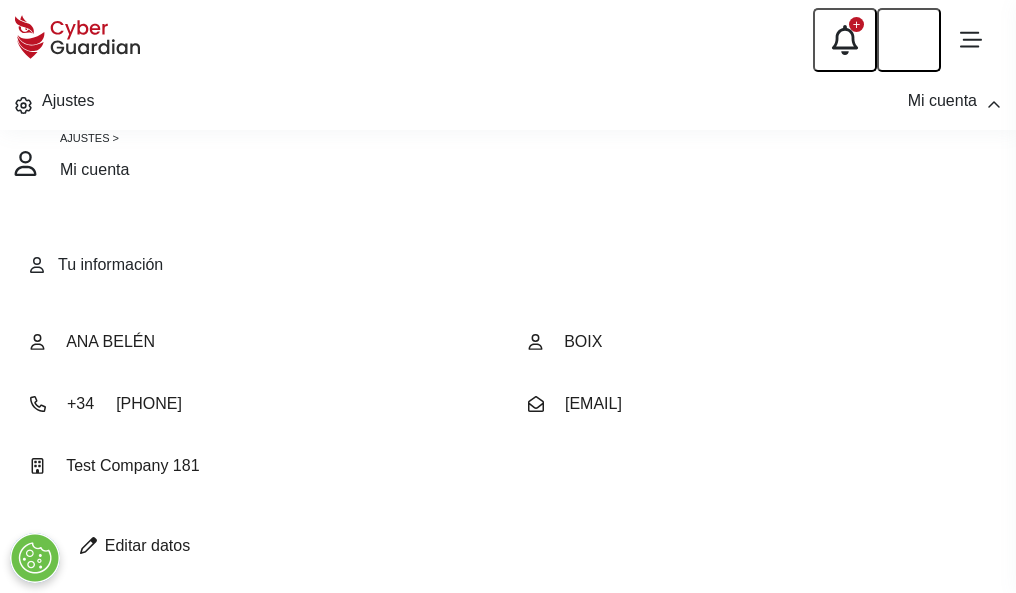 click at bounding box center [88, 545] 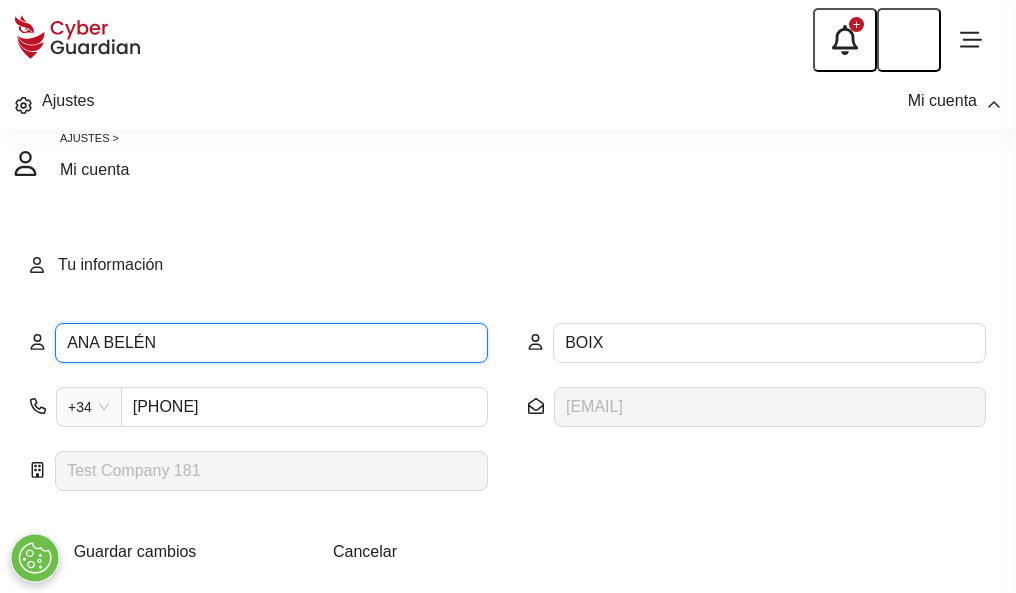 click on "ANA BELÉN" at bounding box center [271, 343] 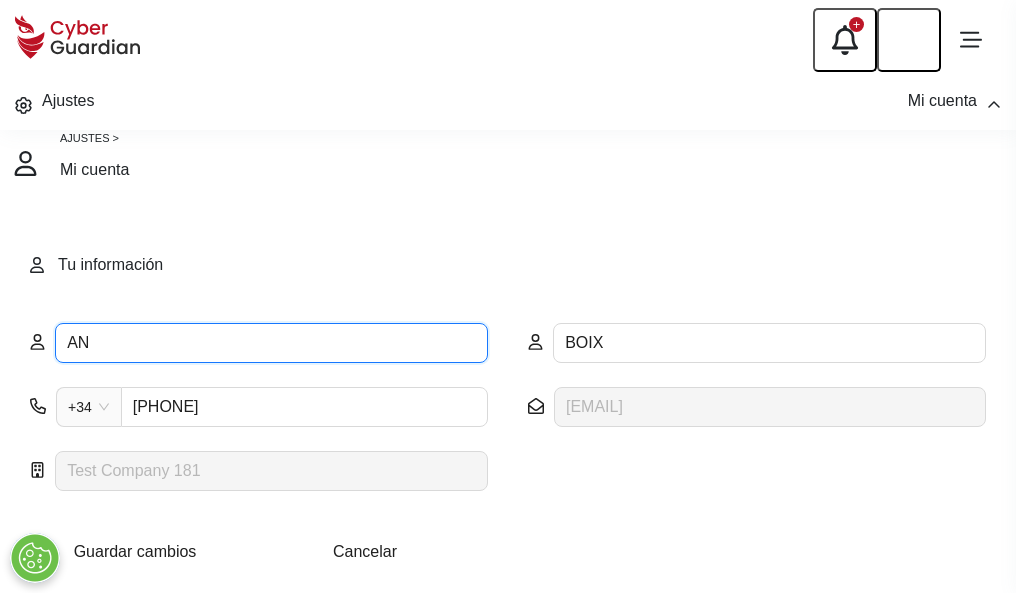 type on "A" 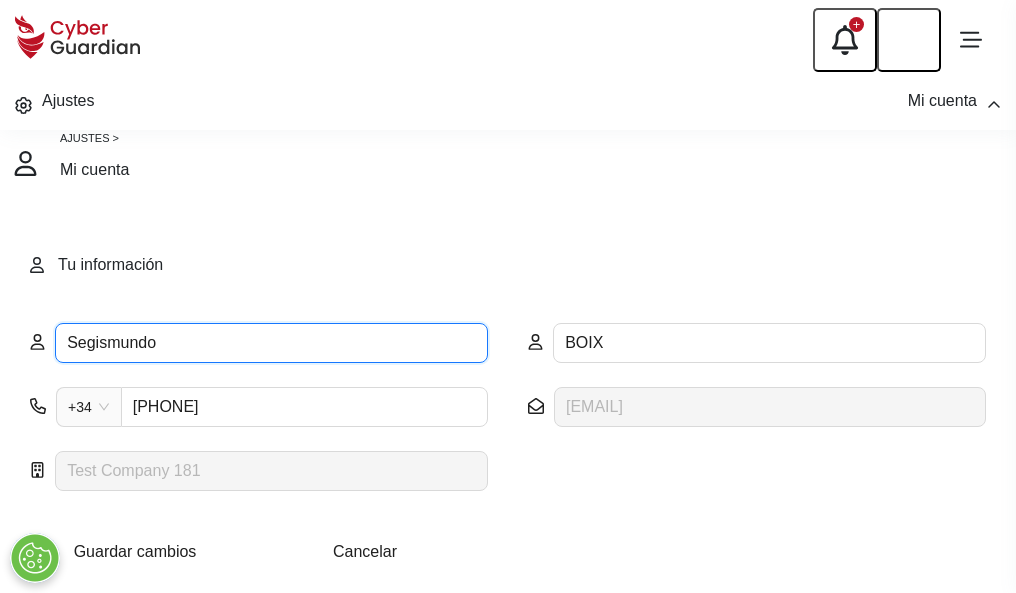 type on "Segismundo" 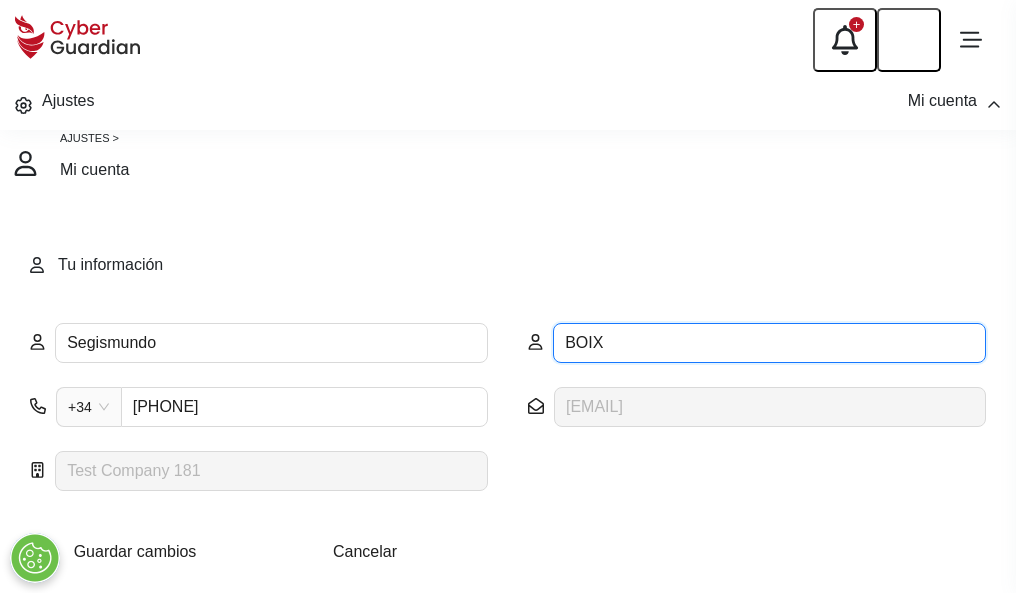 click on "BOIX" at bounding box center [769, 343] 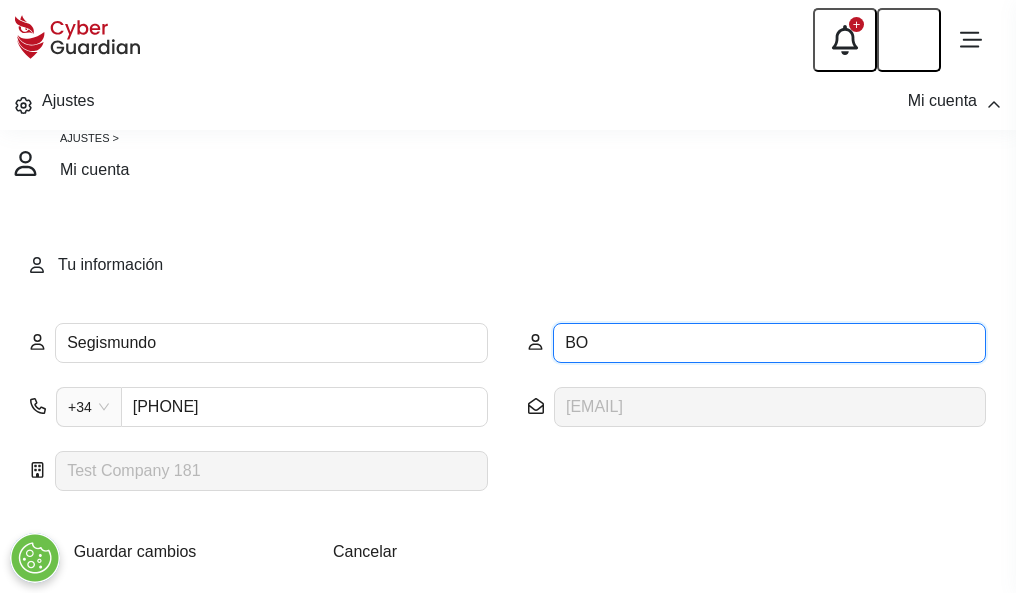 type on "B" 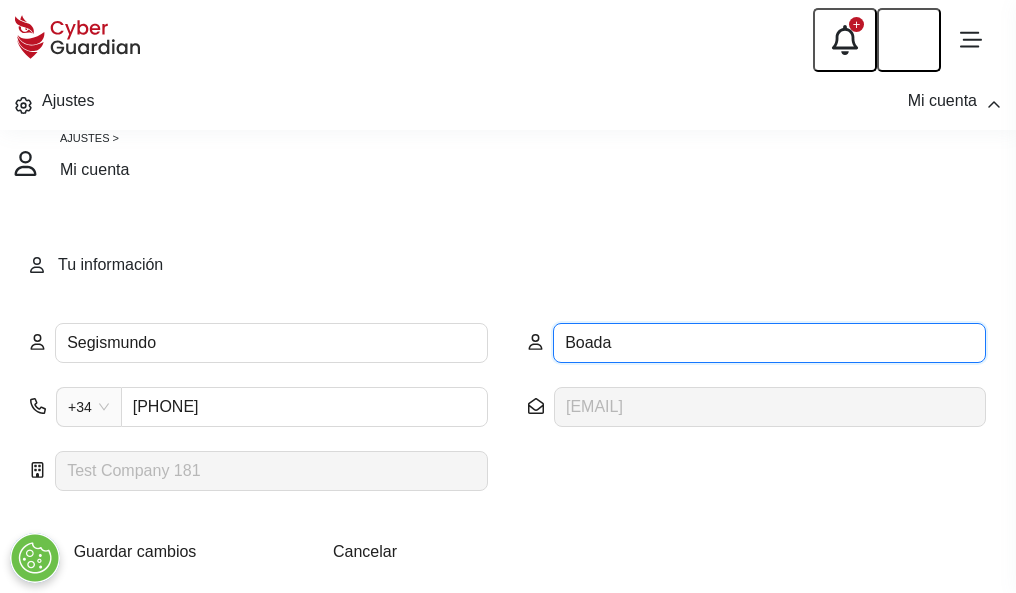 type on "Boada" 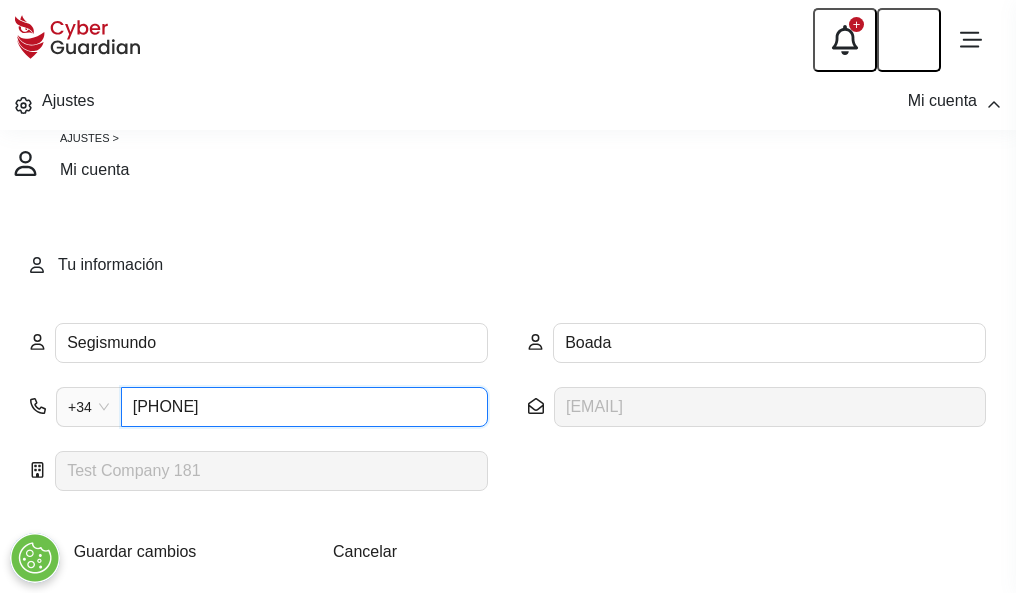 click on "900071125" at bounding box center [304, 407] 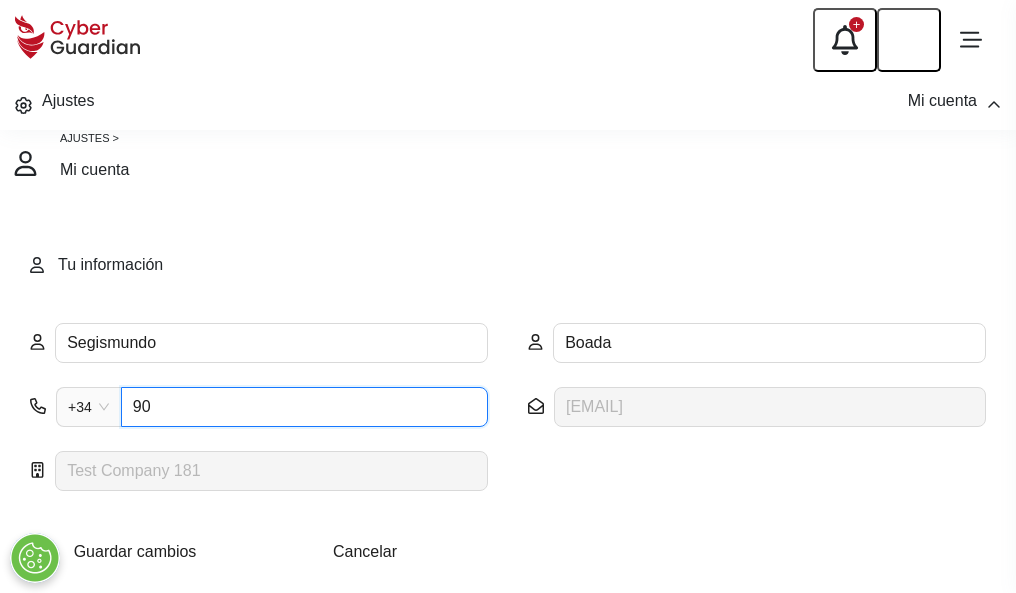 type on "9" 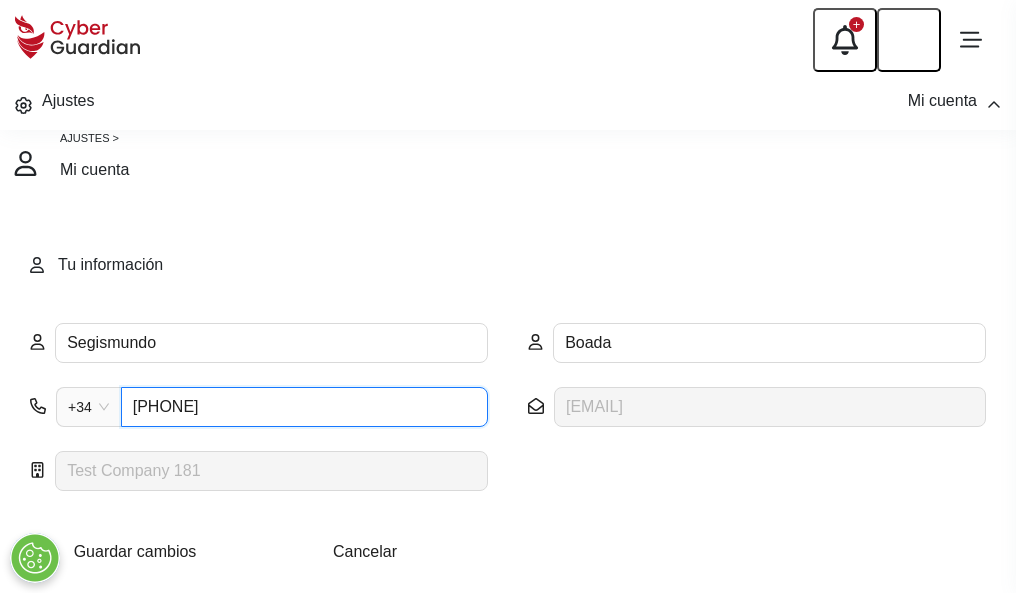 type on "986445509" 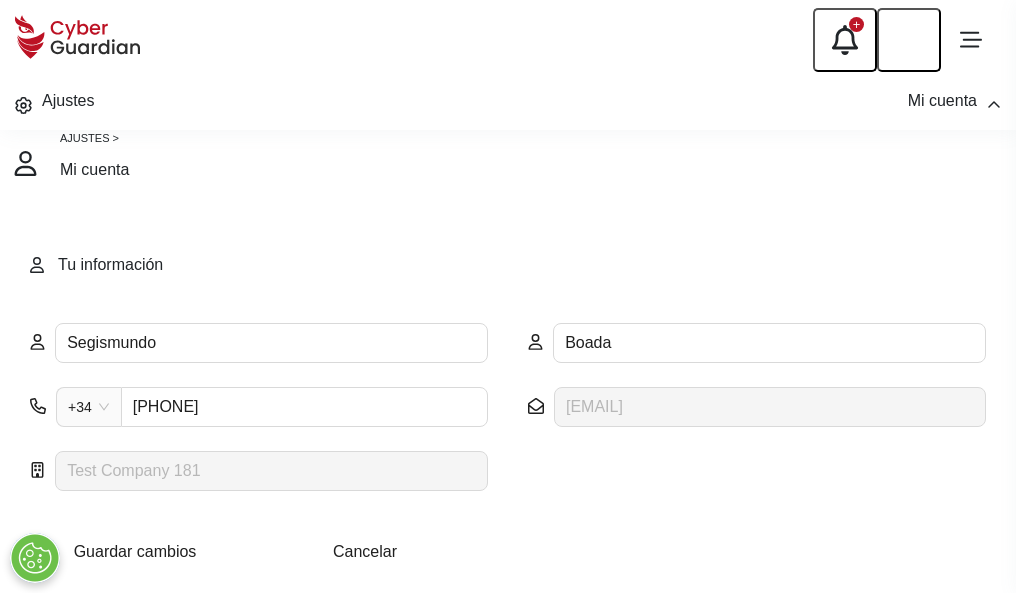 click on "Guardar cambios" at bounding box center [135, 551] 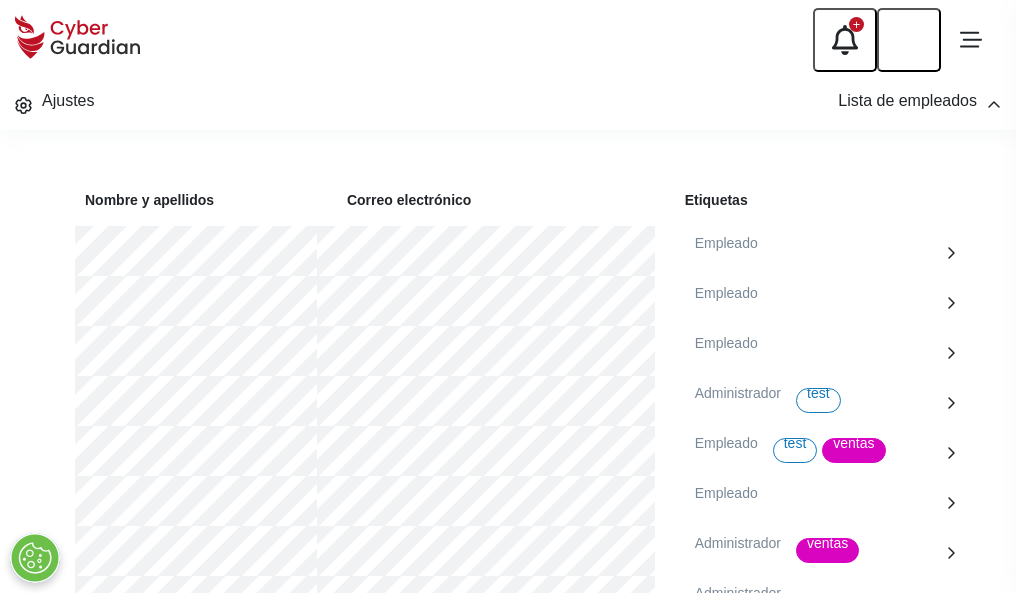 scroll, scrollTop: 906, scrollLeft: 0, axis: vertical 